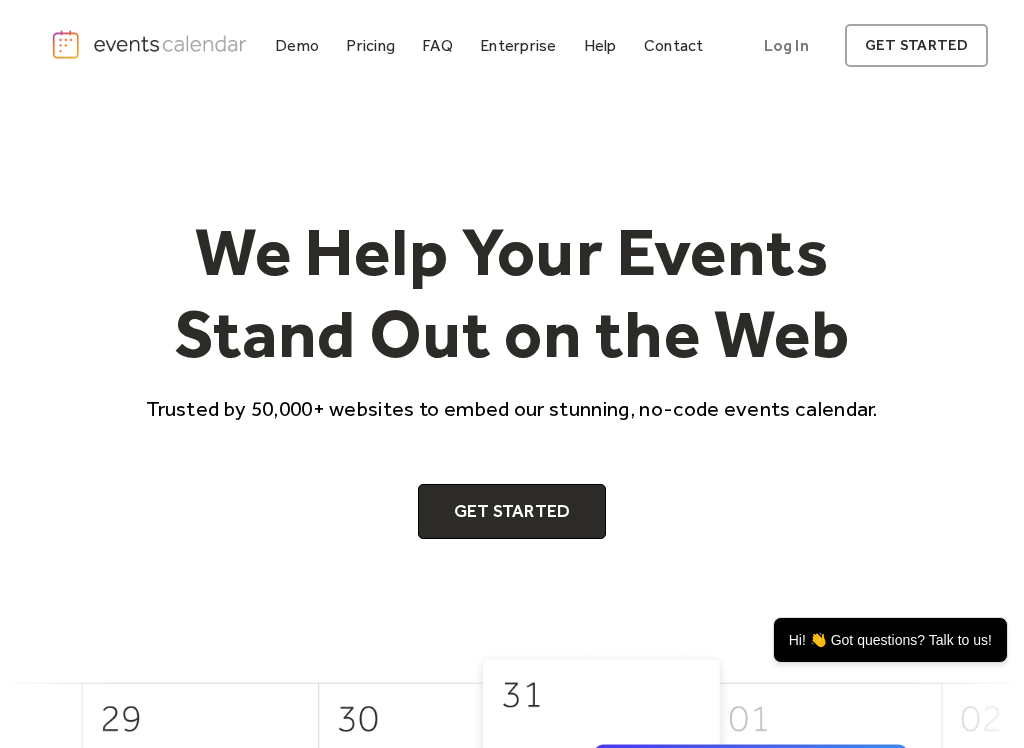 scroll, scrollTop: 1422, scrollLeft: 0, axis: vertical 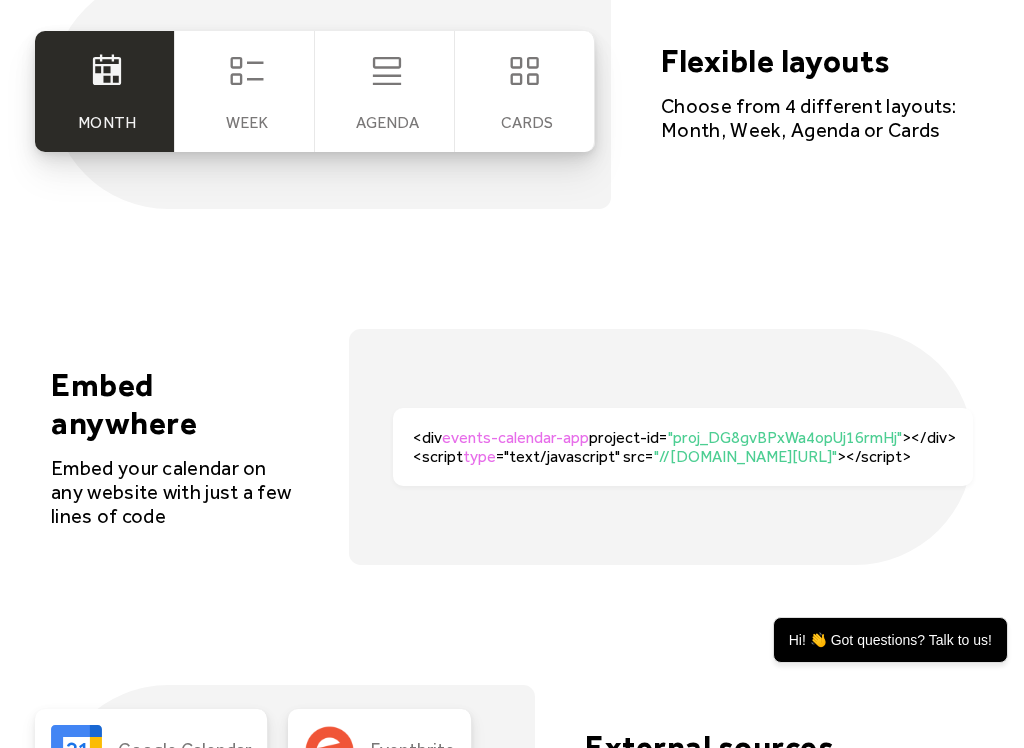 click on "Agenda" at bounding box center (387, 122) 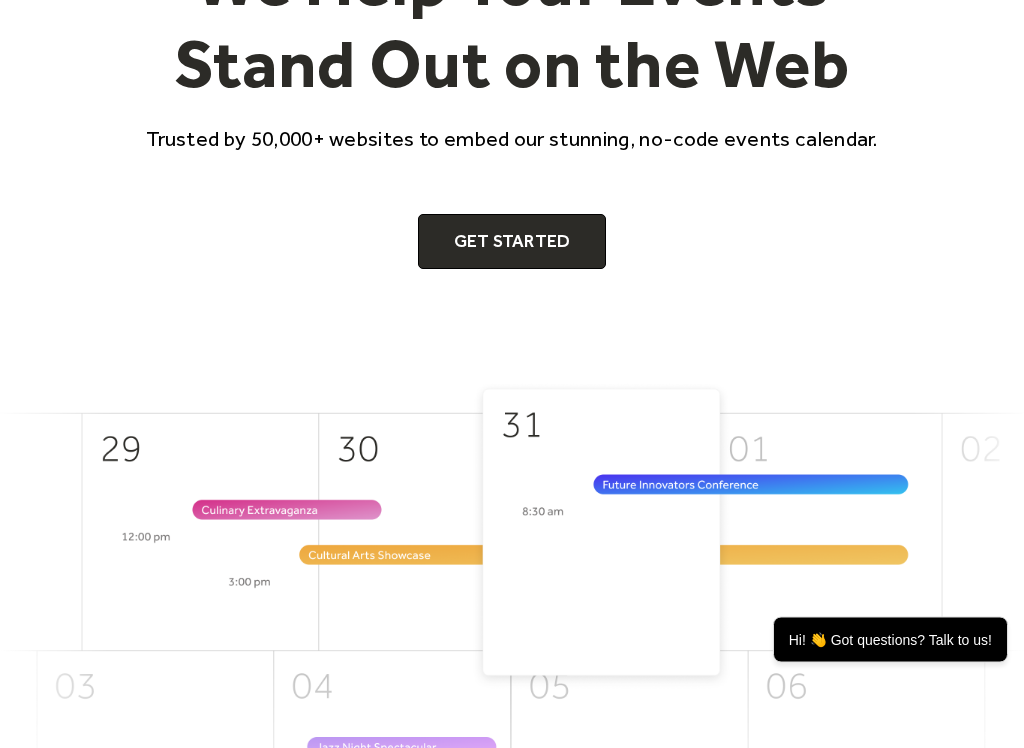 scroll, scrollTop: 0, scrollLeft: 0, axis: both 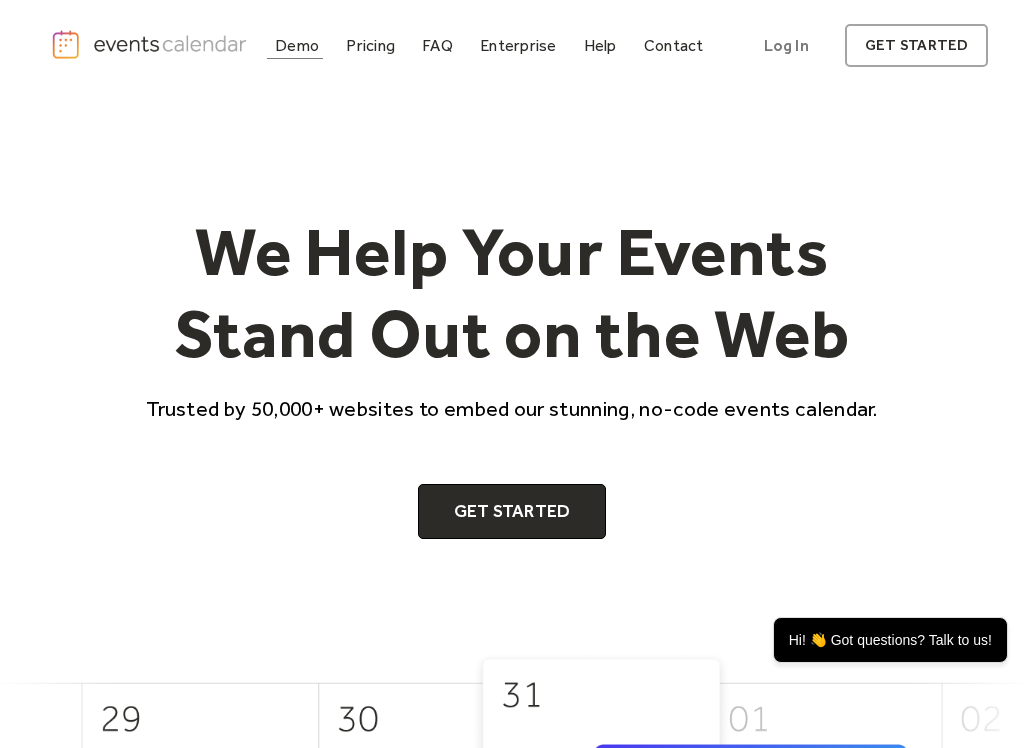 click on "Demo" at bounding box center [297, 45] 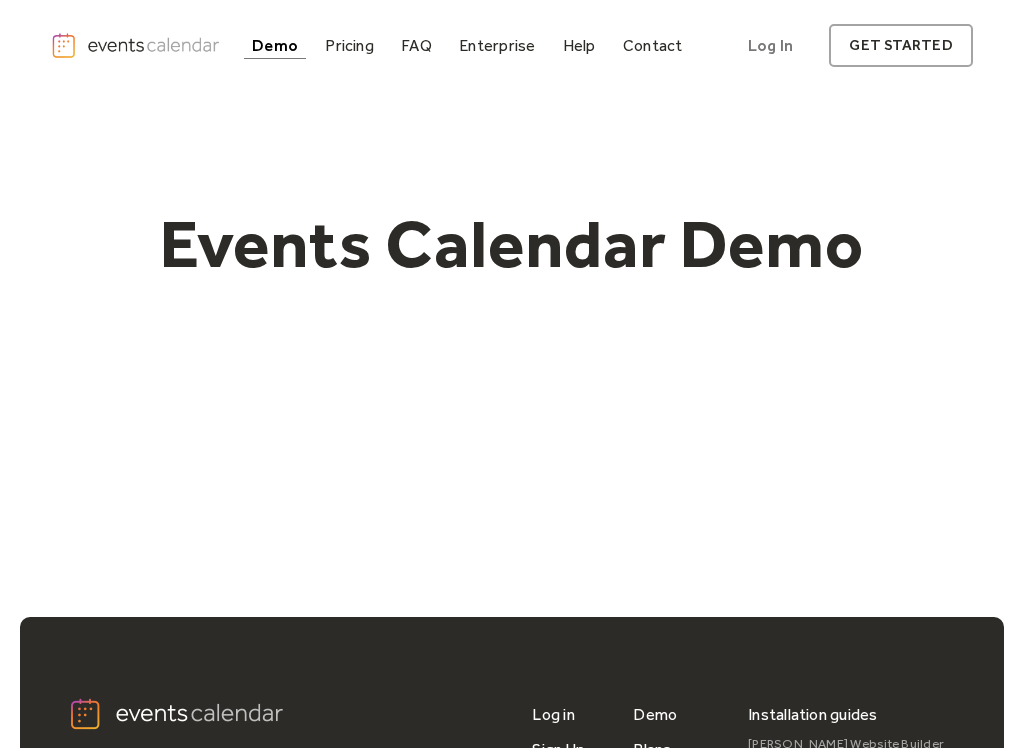 scroll, scrollTop: 0, scrollLeft: 0, axis: both 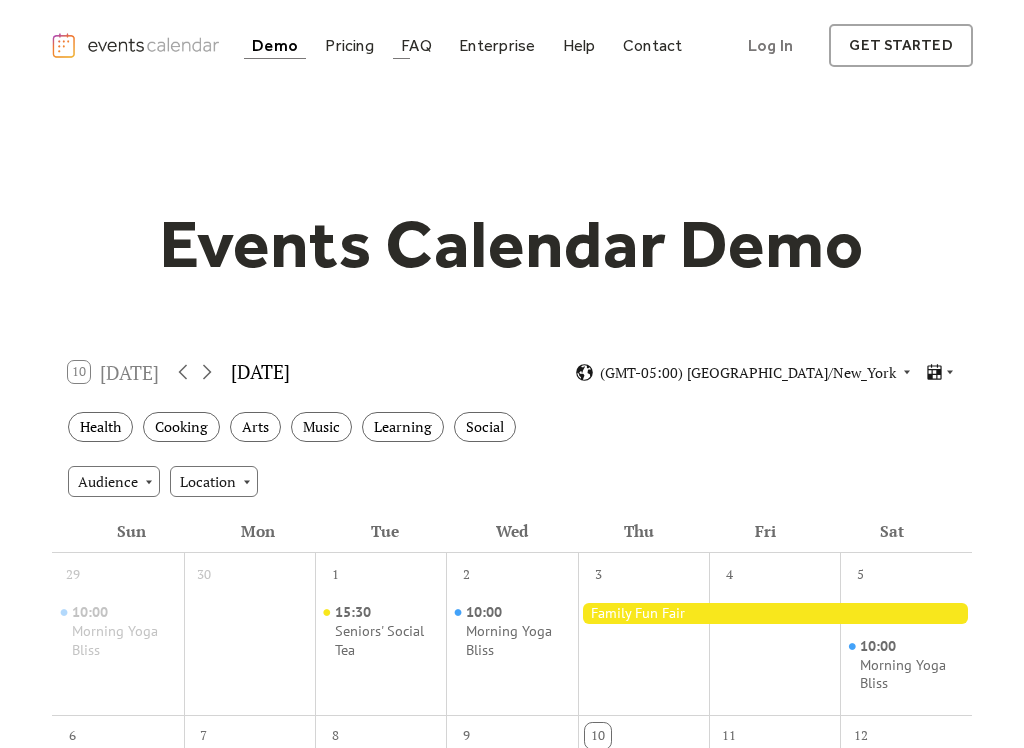 click on "FAQ" at bounding box center [416, 45] 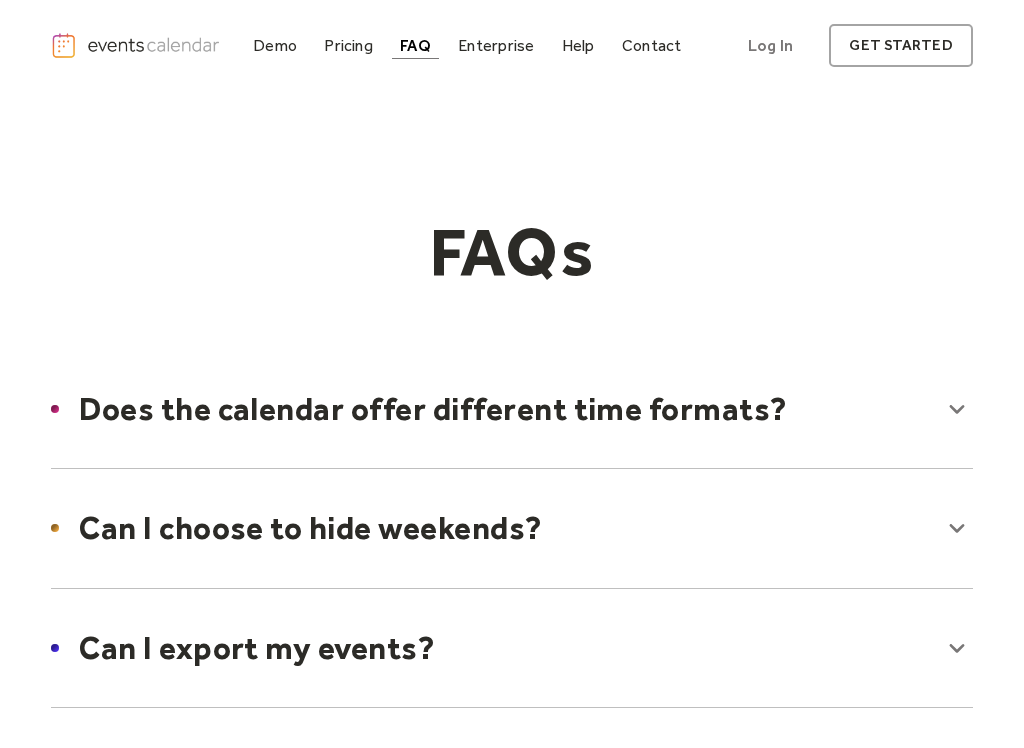 scroll, scrollTop: 0, scrollLeft: 0, axis: both 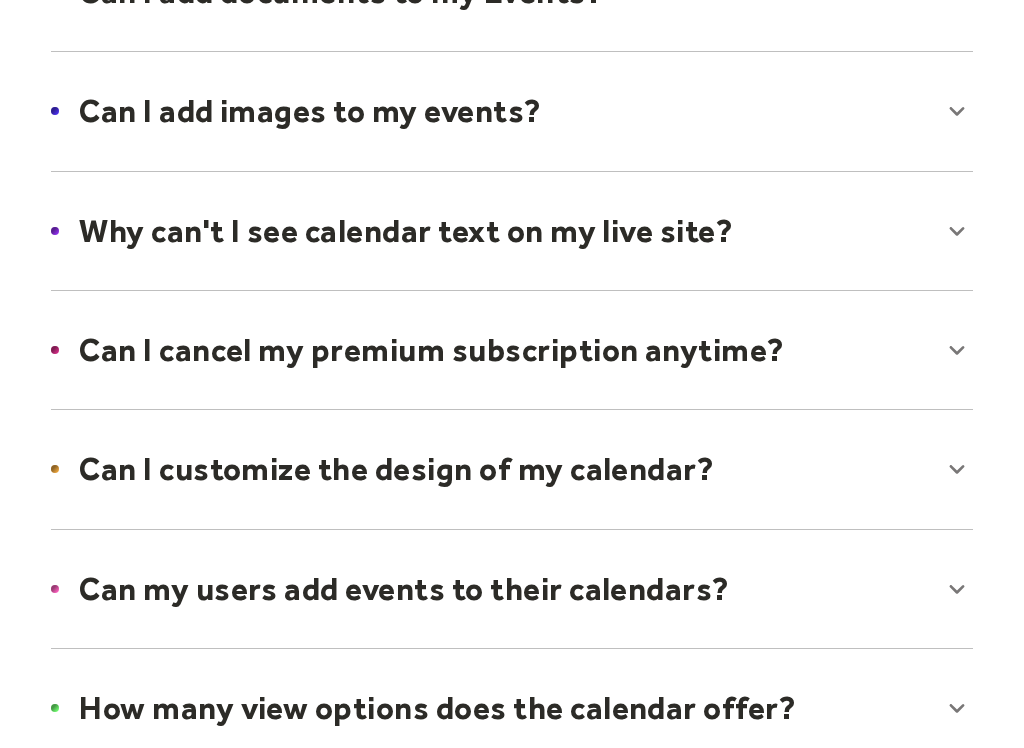 click at bounding box center [512, 132] 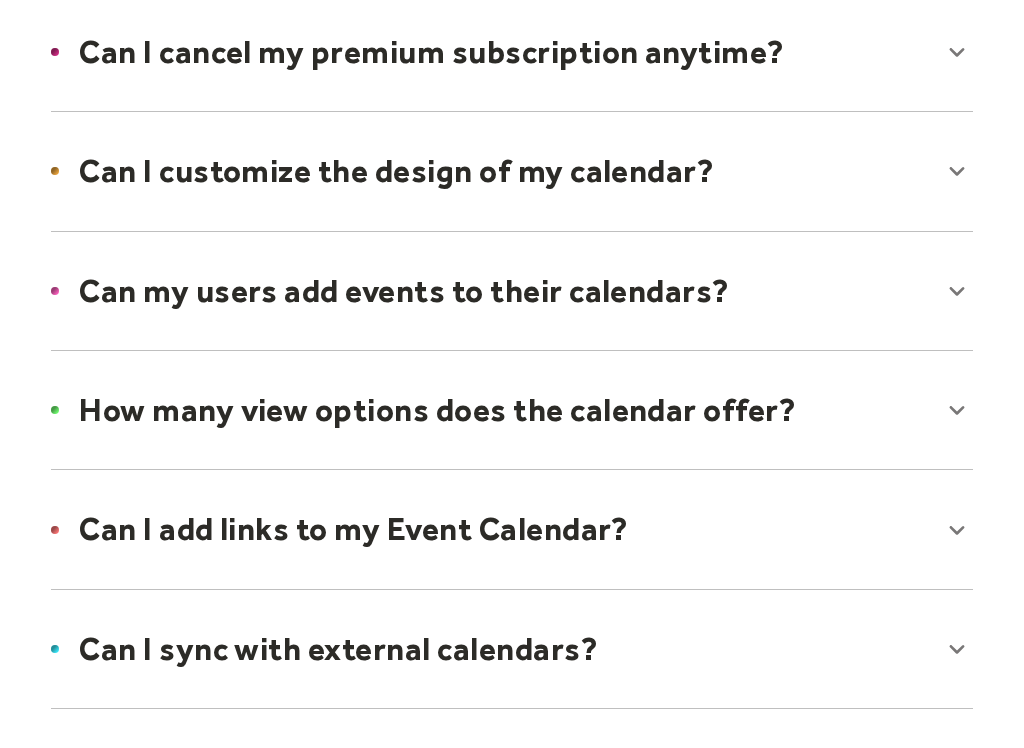 scroll, scrollTop: 1357, scrollLeft: 0, axis: vertical 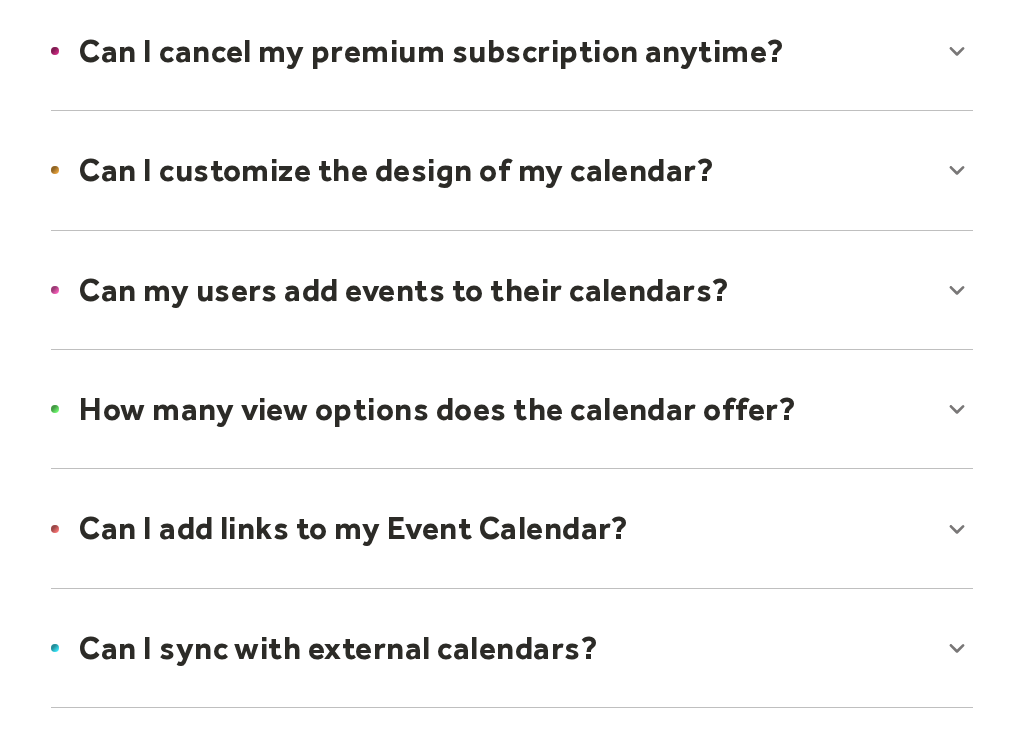 click at bounding box center (512, 190) 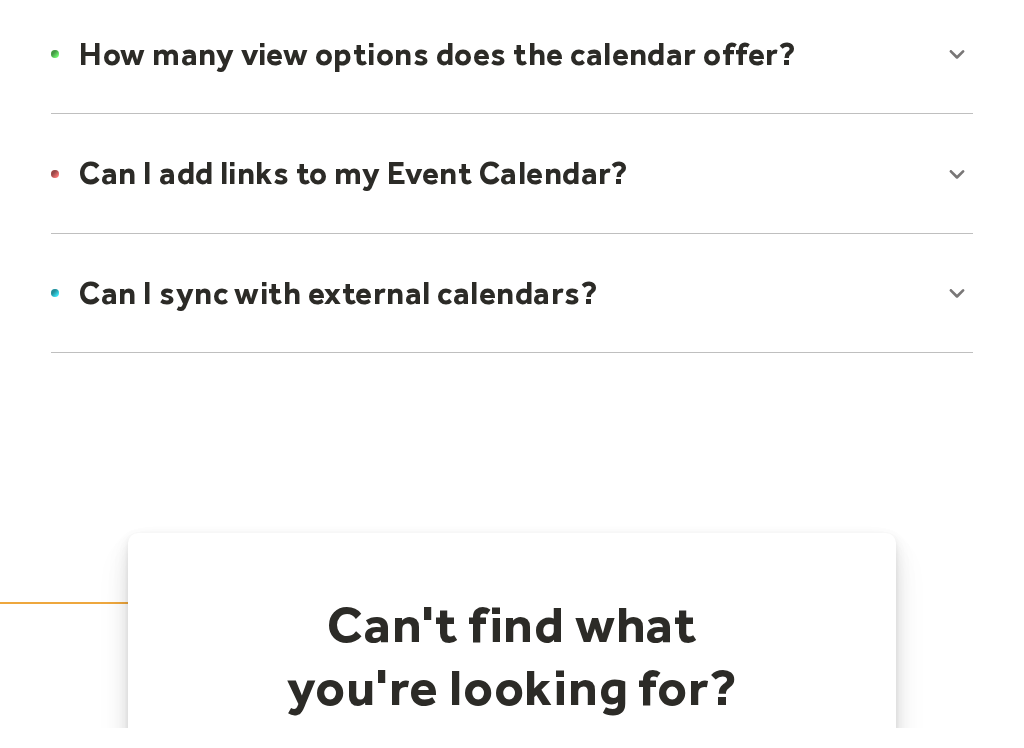 scroll, scrollTop: 1786, scrollLeft: 0, axis: vertical 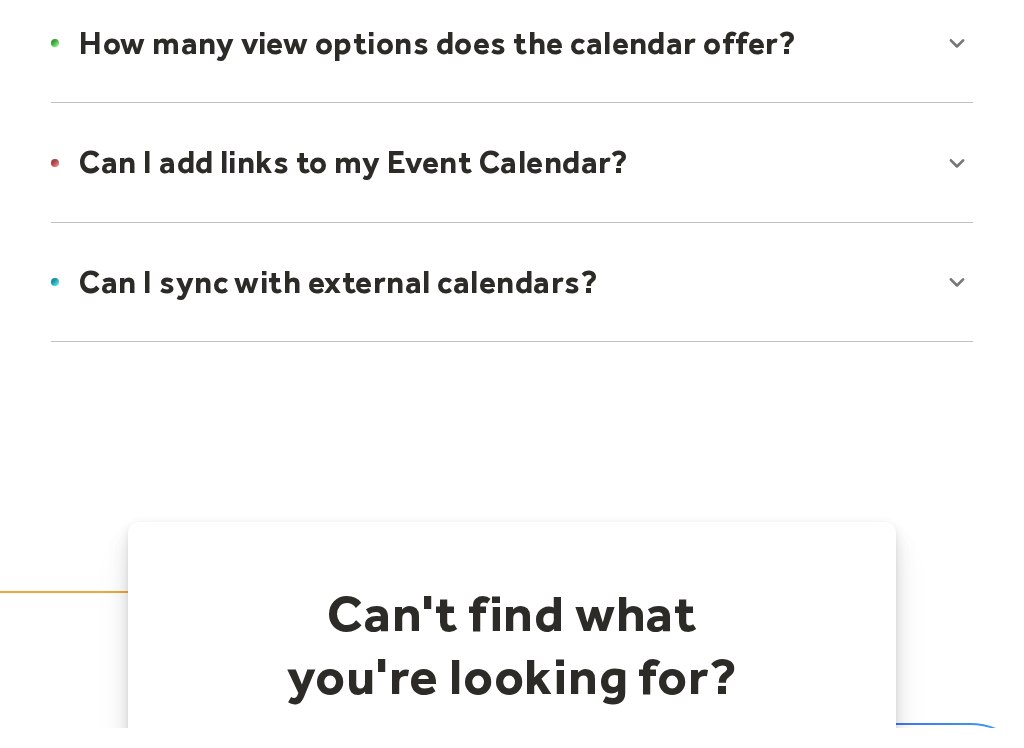 click at bounding box center (512, 183) 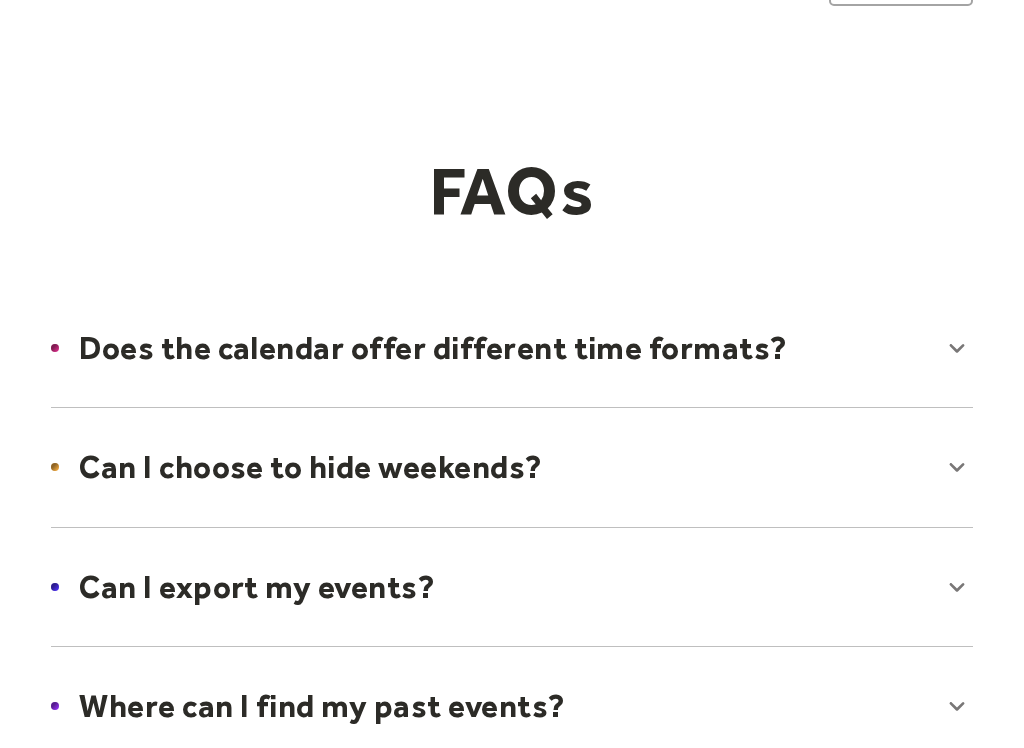 scroll, scrollTop: 0, scrollLeft: 0, axis: both 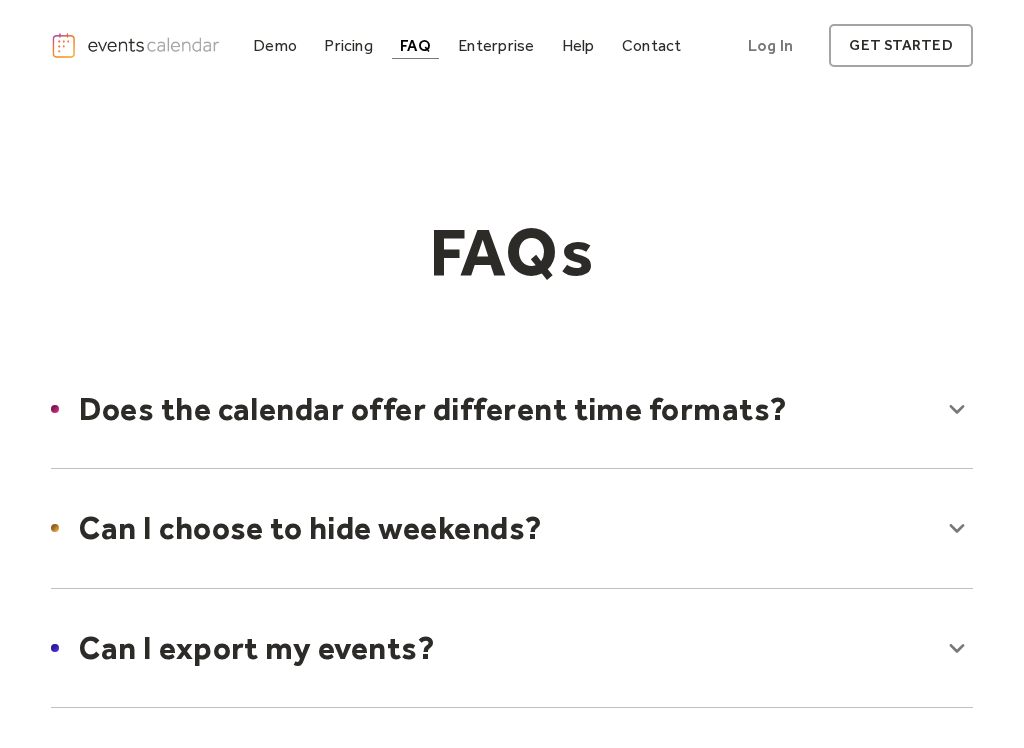 click on "Pricing" at bounding box center (348, 45) 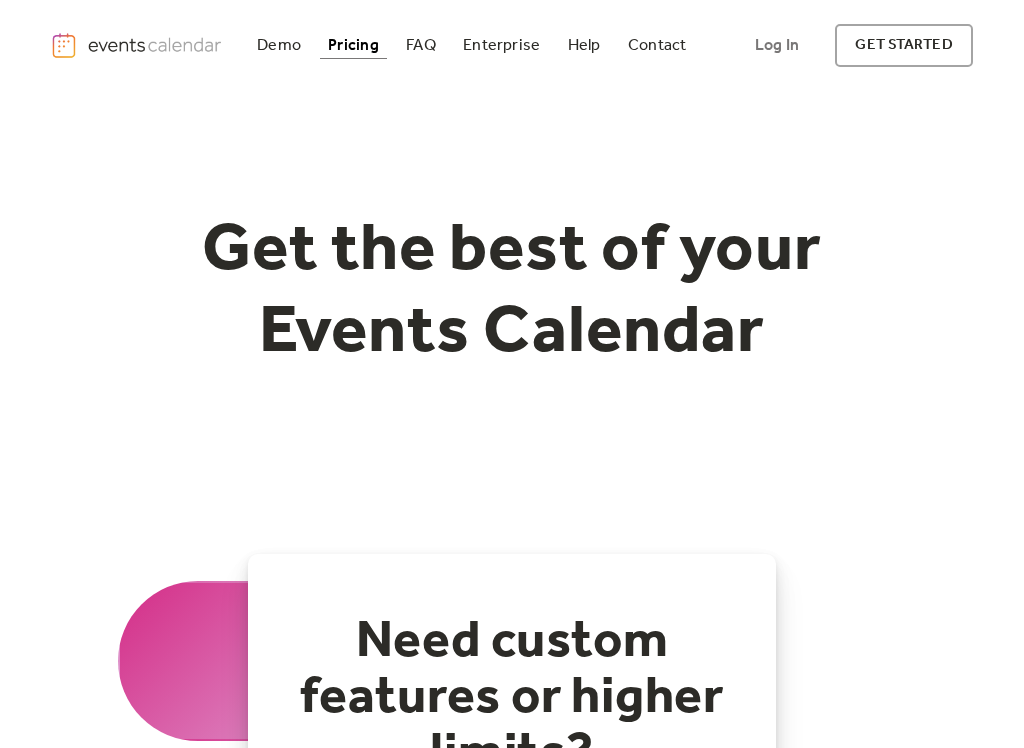 scroll, scrollTop: 189, scrollLeft: 0, axis: vertical 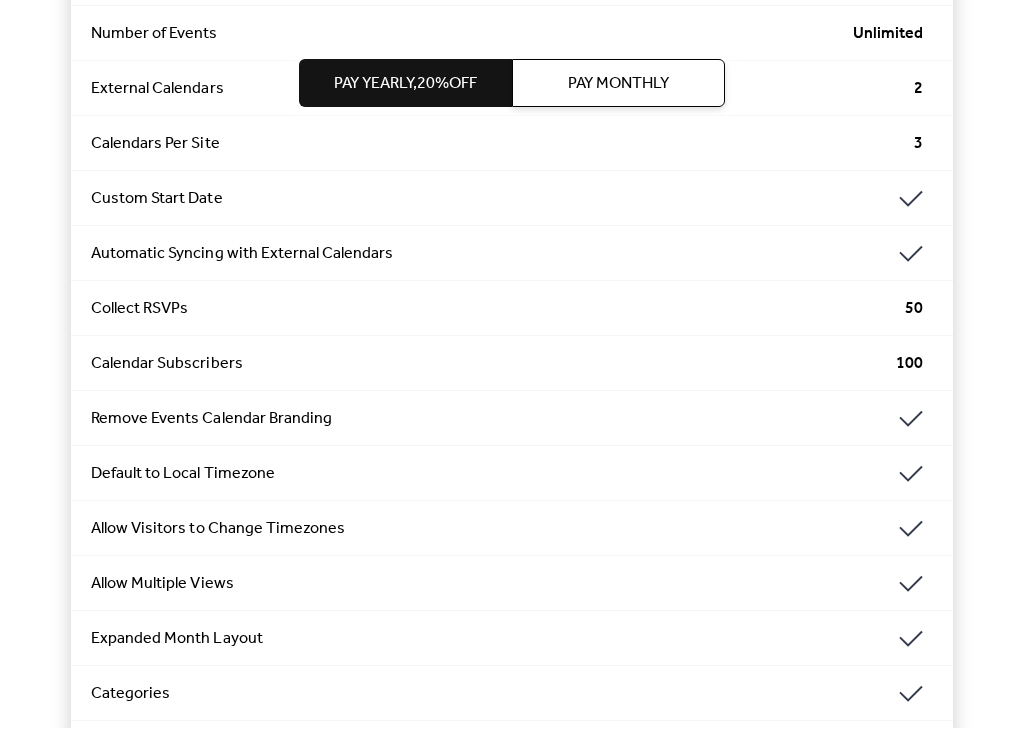 click on "Free $ 0 Start Now Number of Events 10 External Calendars 1 Calendars Per Site 1 Monthly Views 1,000 Professional $ 8  / month Start Now Number of Events Unlimited External Calendars 2 Calendars Per Site 3 Custom Start Date Automatic Syncing with External Calendars Collect RSVPs 50 Calendar Subscribers 100 Remove Events Calendar Branding Default to Local Timezone Allow Visitors to Change Timezones Allow Multiple Views Expanded Month Layout Categories Priority Support Monthly Views 100,000 Business  / BEST VALUE $ 20  / month Start Now Number of Events Unlimited External Calendars 5 Calendars Per Site 8 Guest events 100 Custom Start Date Automatic Syncing with External Calendars Collect RSVPs 200 Calendar Subscribers 1,000 Remove Events Calendar Branding Default to Local Timezone Allow Visitors to Change Timezones Allow Multiple Views Expanded Month Layout Categories Google Calendar Images Priority Support Monthly Views 500,000 Business+ $ 40  / month Start Now Number of Events Unlimited External Calendars" at bounding box center [512, 1293] 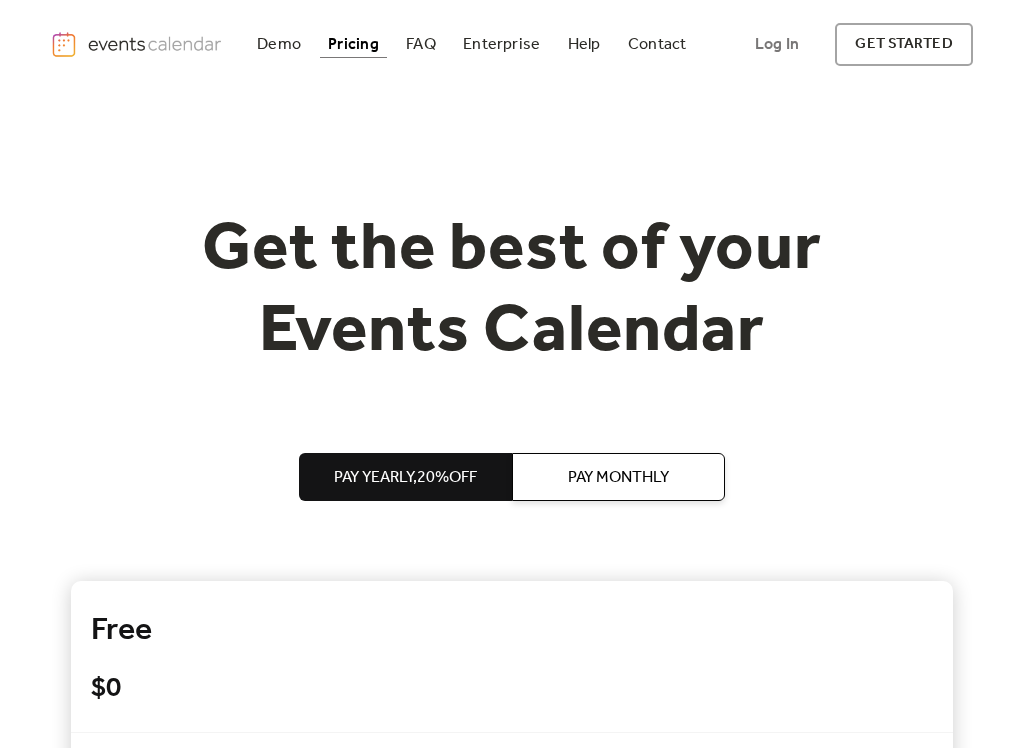 scroll, scrollTop: 0, scrollLeft: 0, axis: both 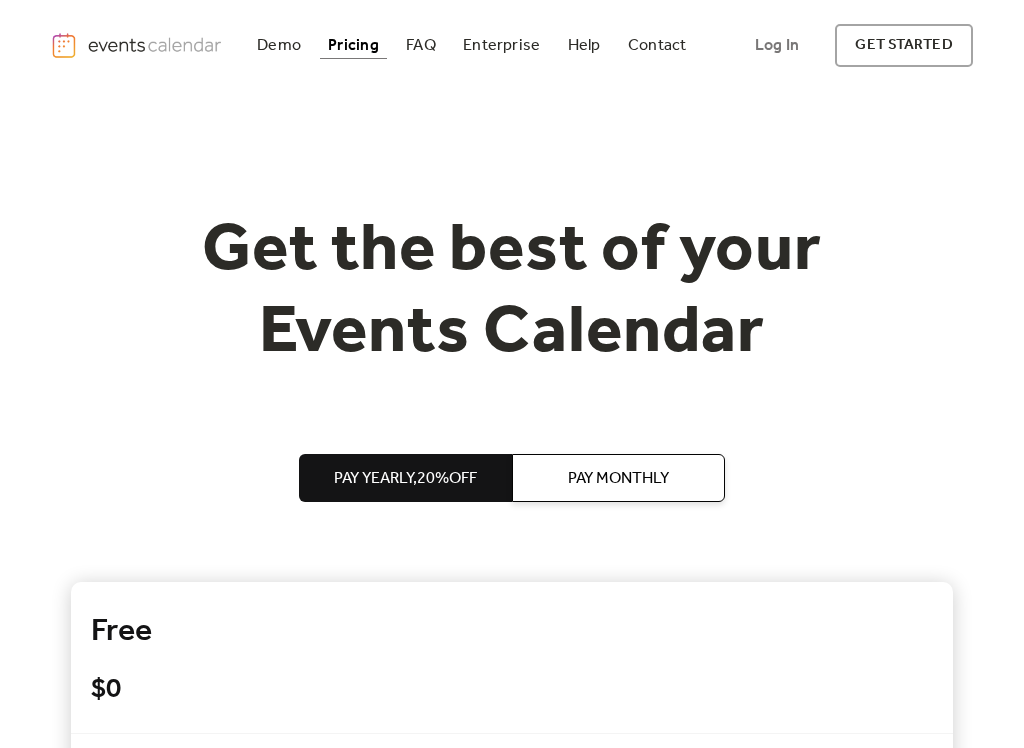 click at bounding box center [137, 45] 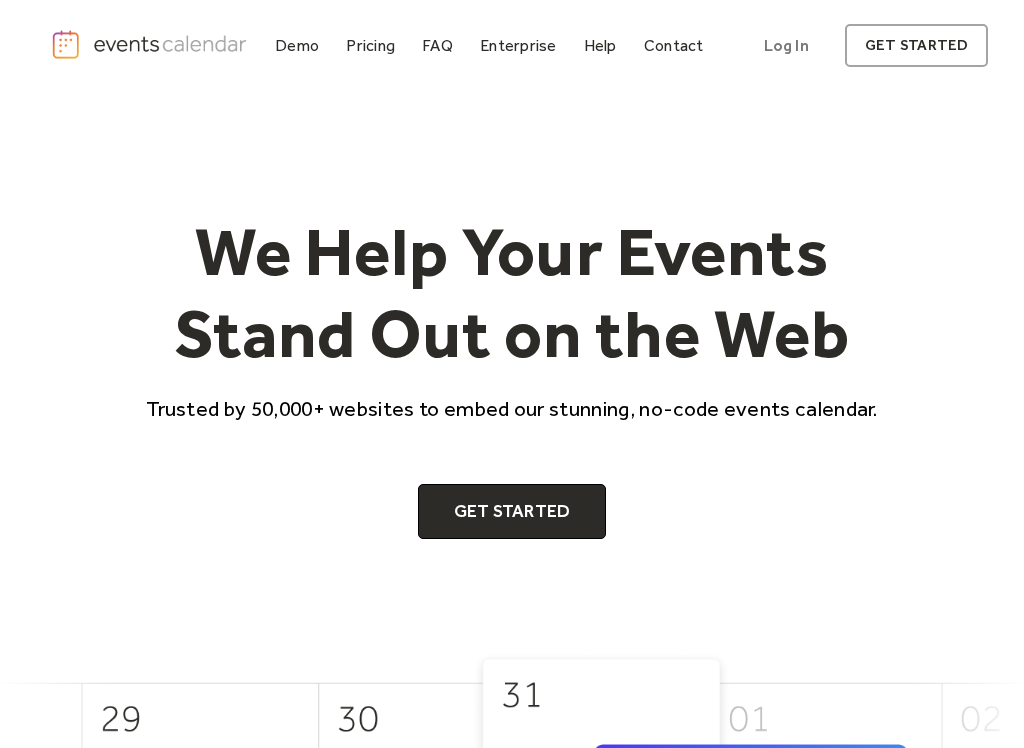 scroll, scrollTop: 0, scrollLeft: 0, axis: both 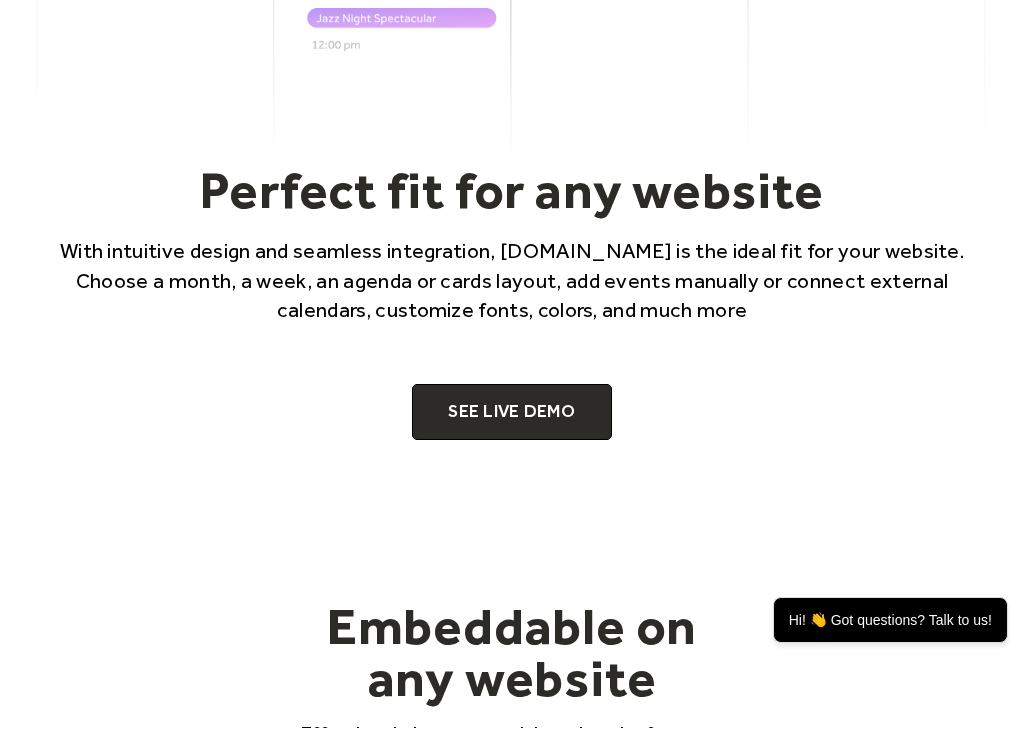 click on "SEE LIVE DEMO" at bounding box center [512, 432] 